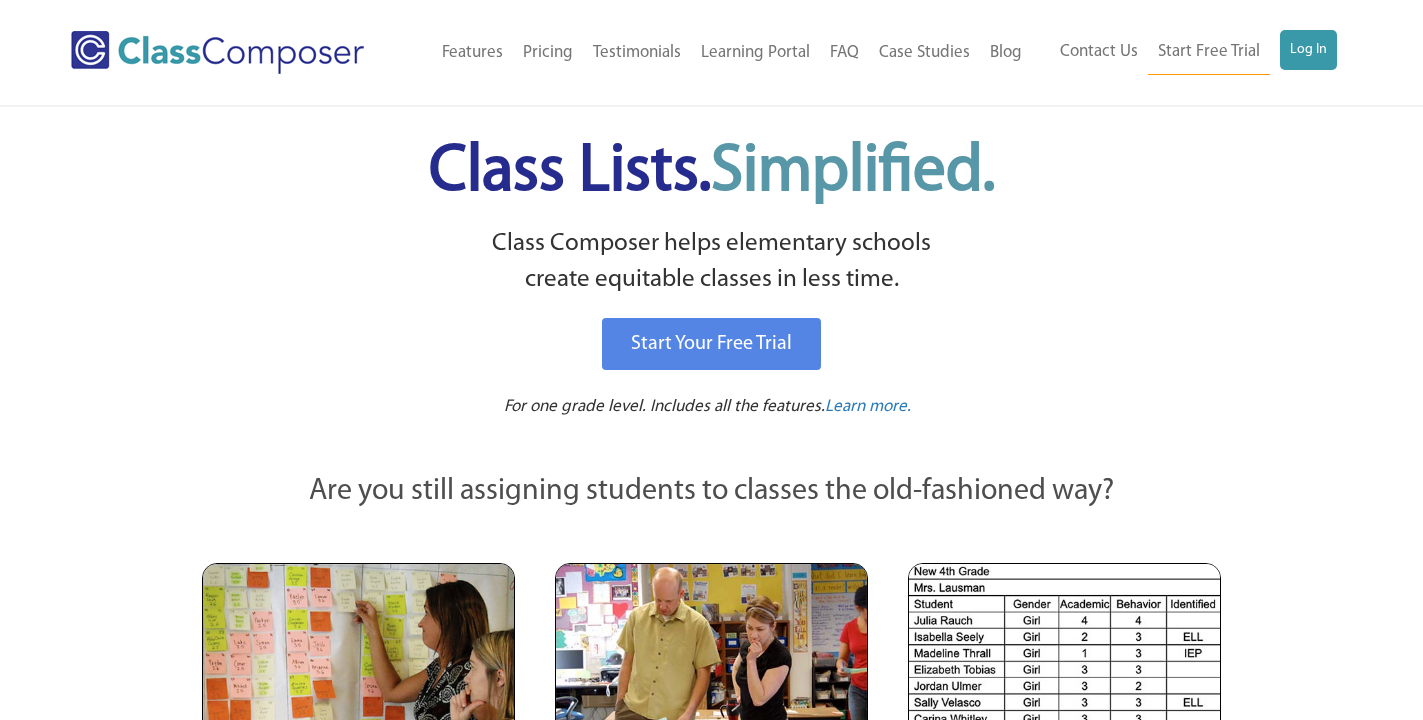 scroll, scrollTop: 0, scrollLeft: 0, axis: both 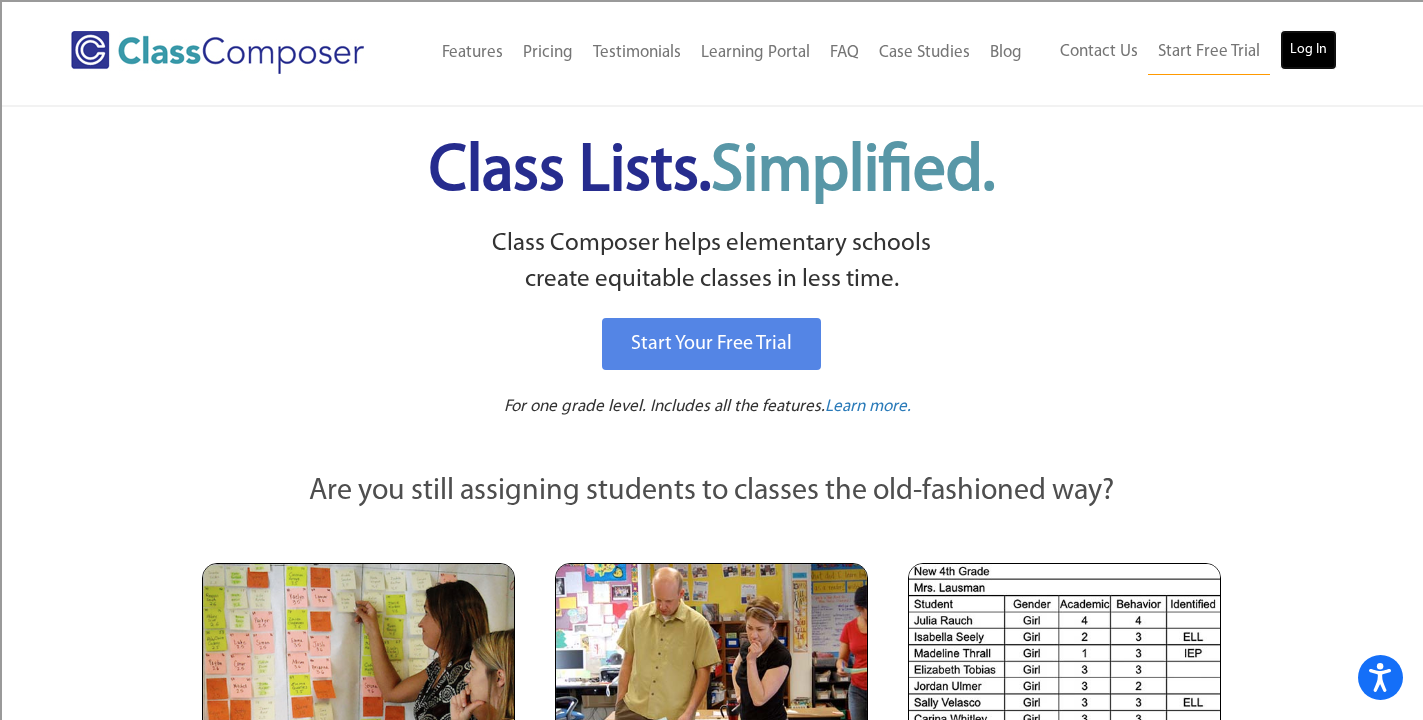 click on "Log In" at bounding box center (1308, 50) 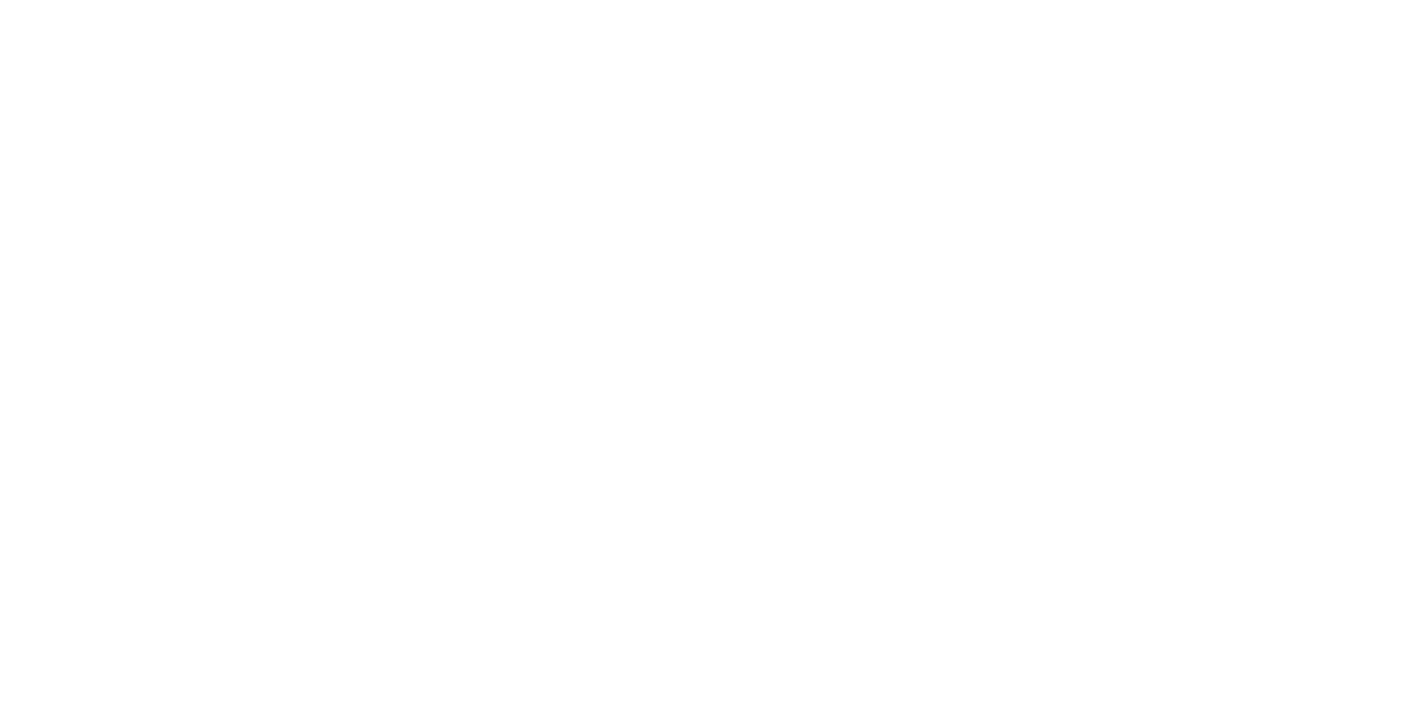 scroll, scrollTop: 0, scrollLeft: 0, axis: both 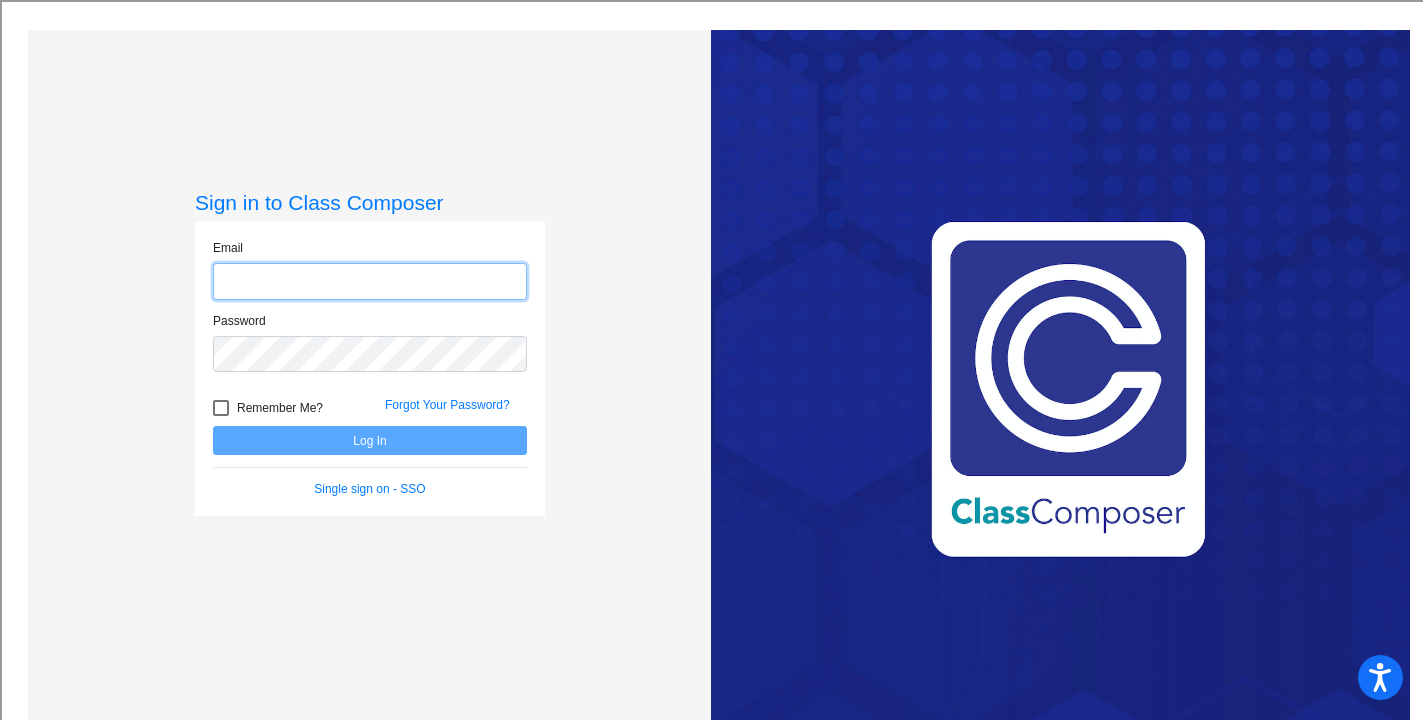 type on "[EMAIL]" 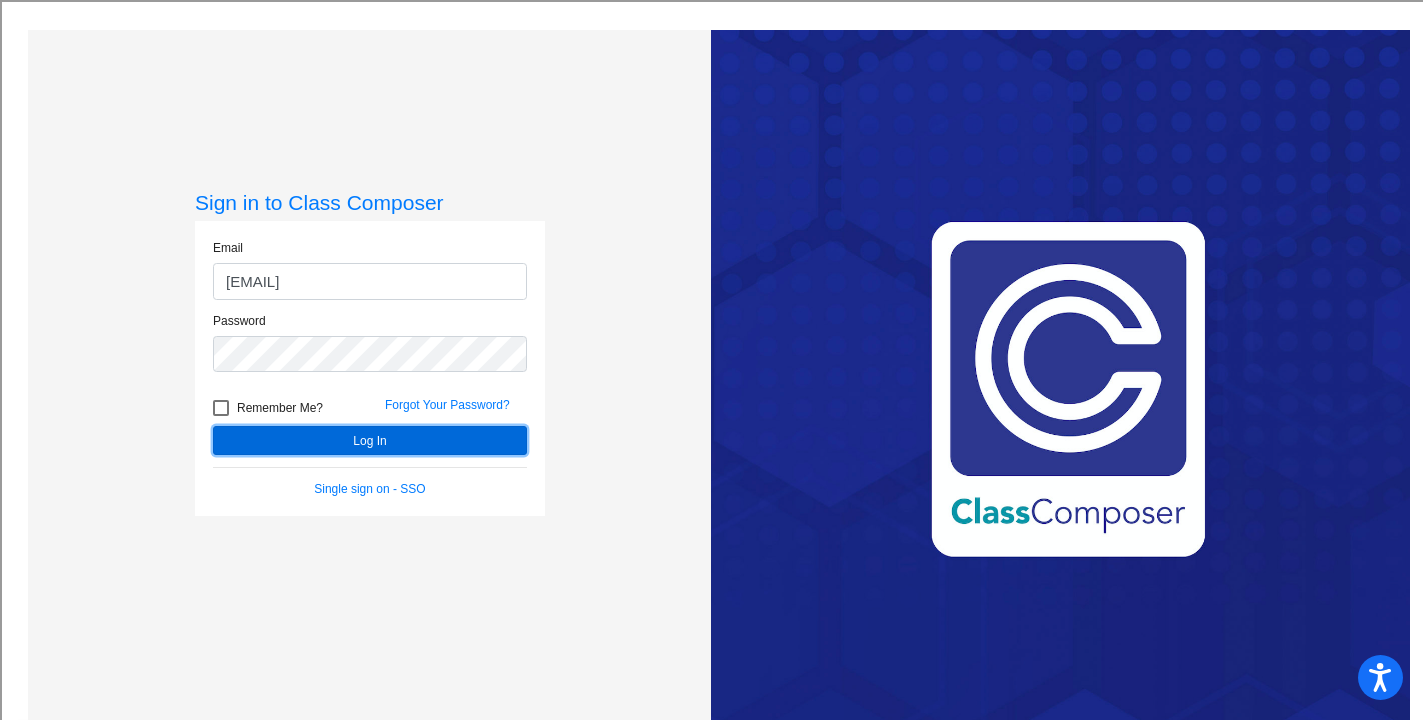 click on "Log In" 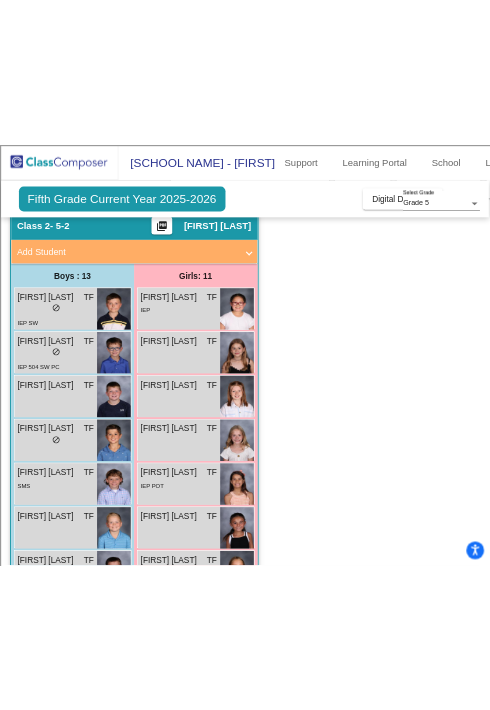 scroll, scrollTop: 161, scrollLeft: 0, axis: vertical 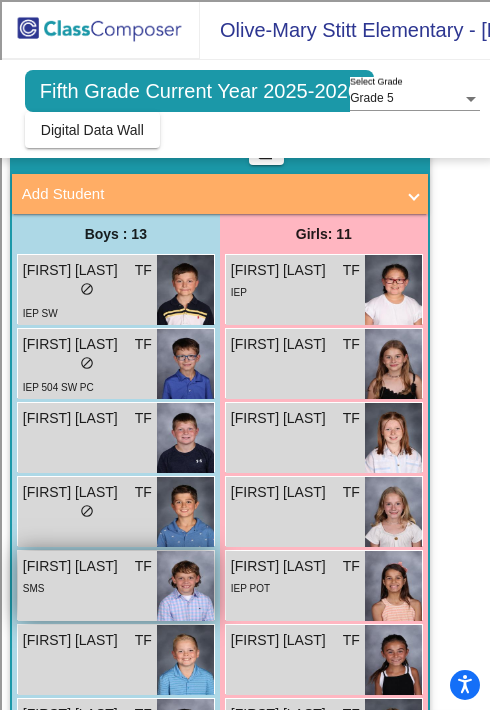 click on "Brooks Larrabee" at bounding box center [73, 566] 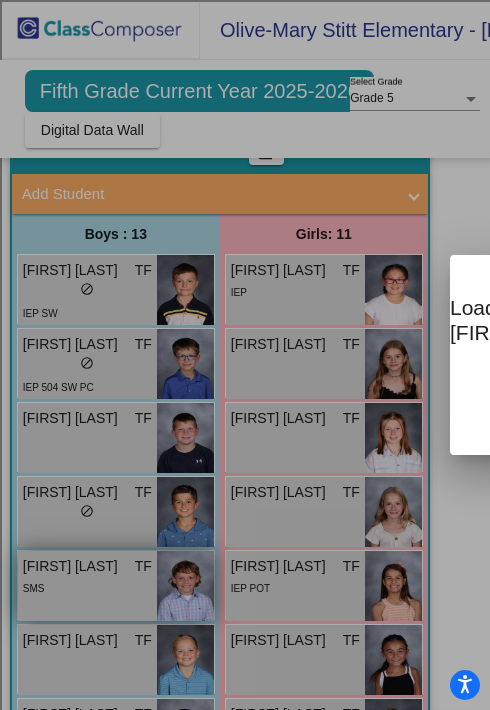 click at bounding box center (245, 355) 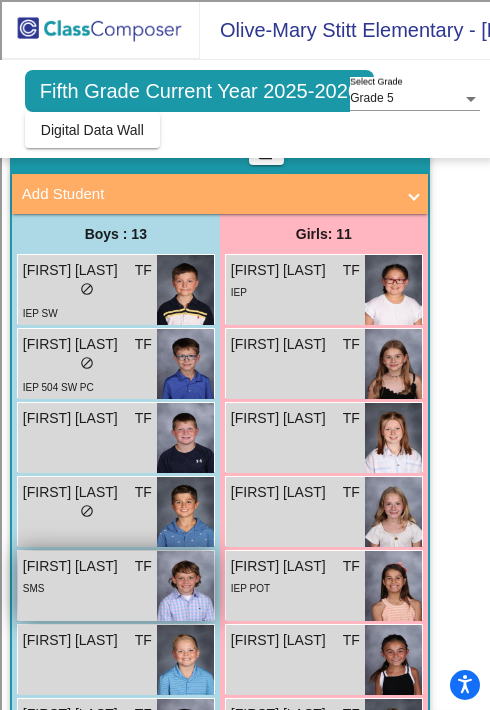 click on "Brooks Larrabee" at bounding box center (73, 566) 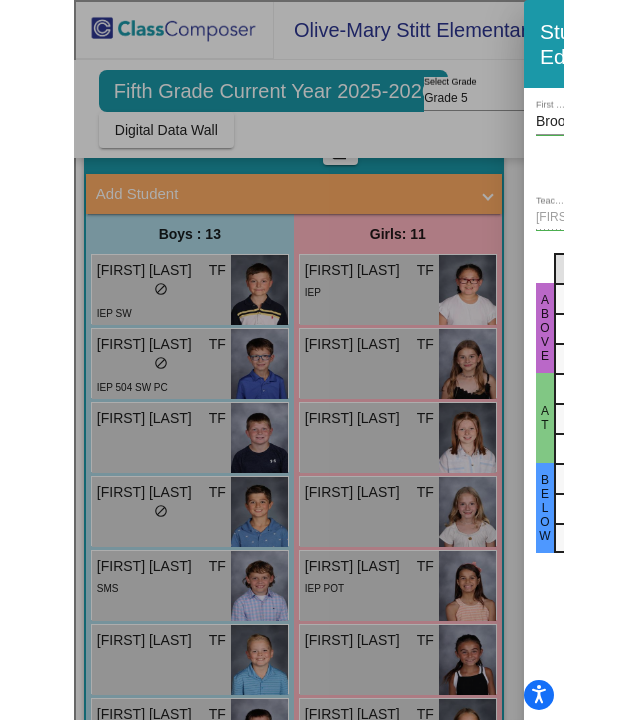 scroll, scrollTop: 102, scrollLeft: 0, axis: vertical 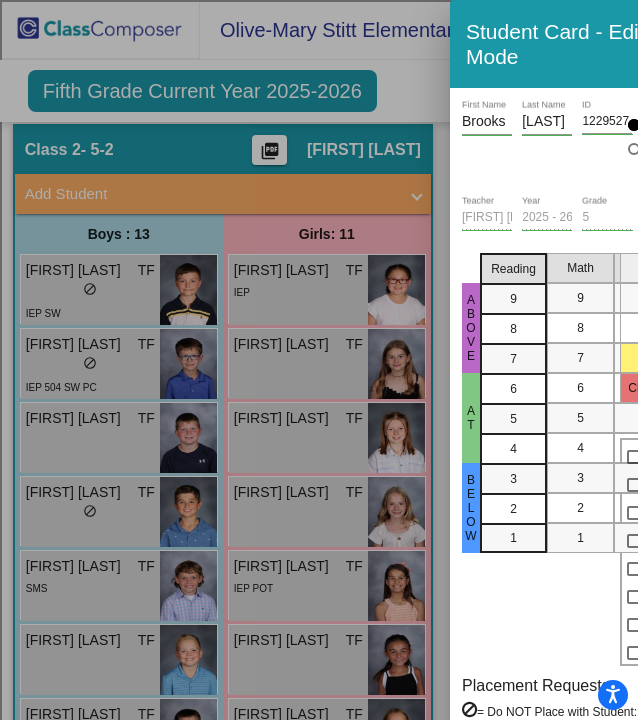 click at bounding box center [319, 360] 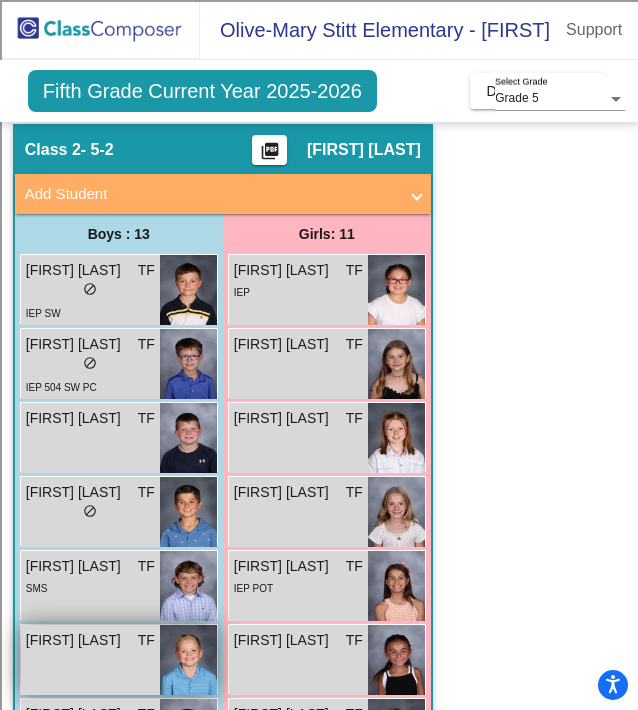 click on "Connor Dohman" at bounding box center (76, 640) 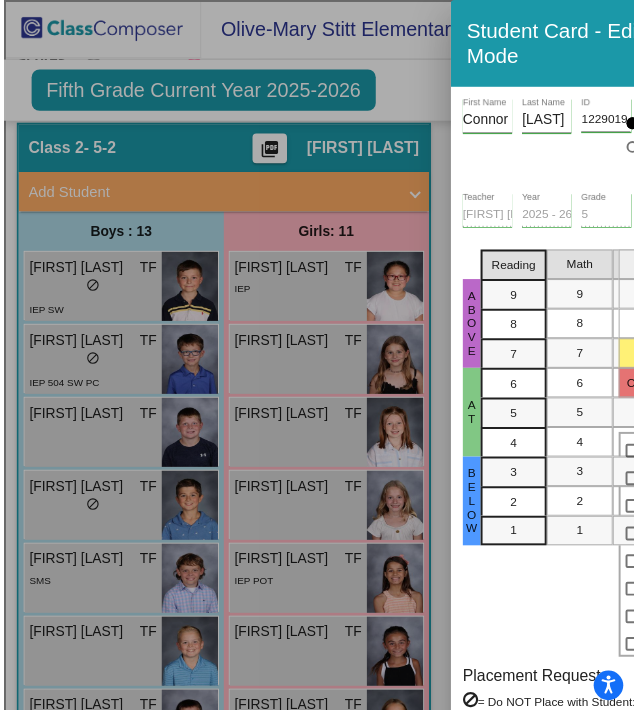 scroll, scrollTop: 0, scrollLeft: 0, axis: both 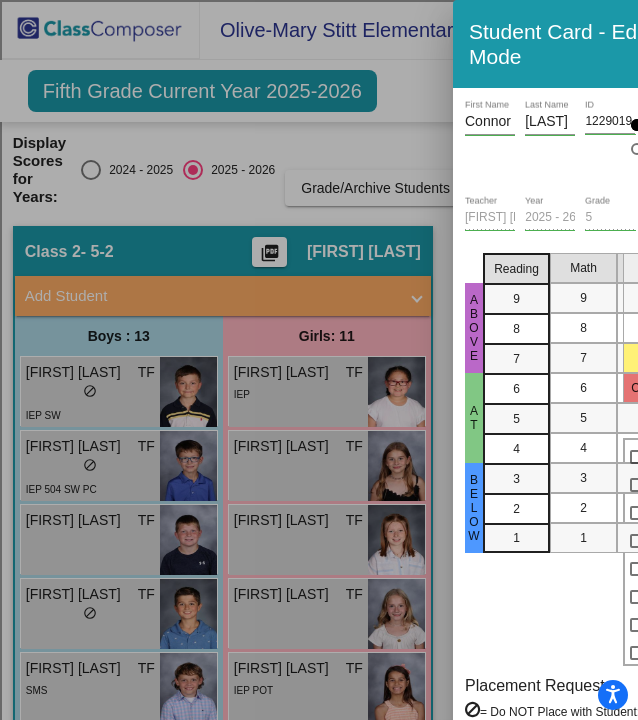 click at bounding box center [319, 360] 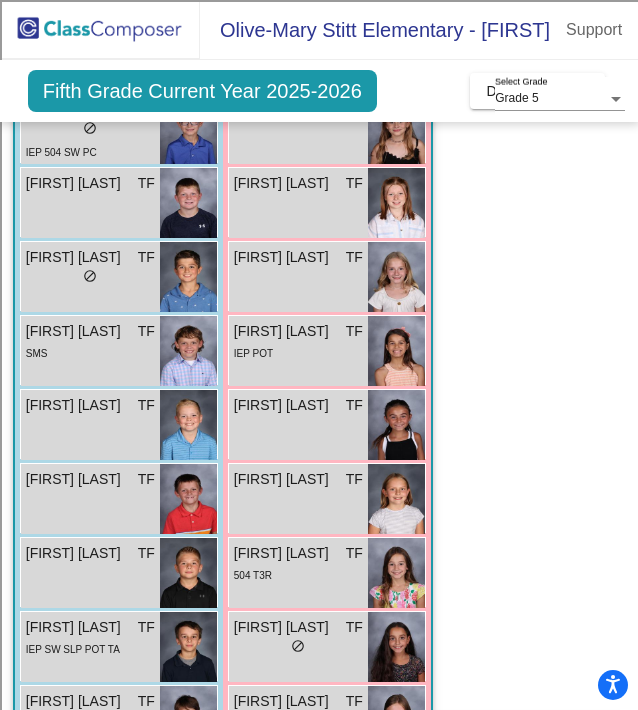 scroll, scrollTop: 349, scrollLeft: 0, axis: vertical 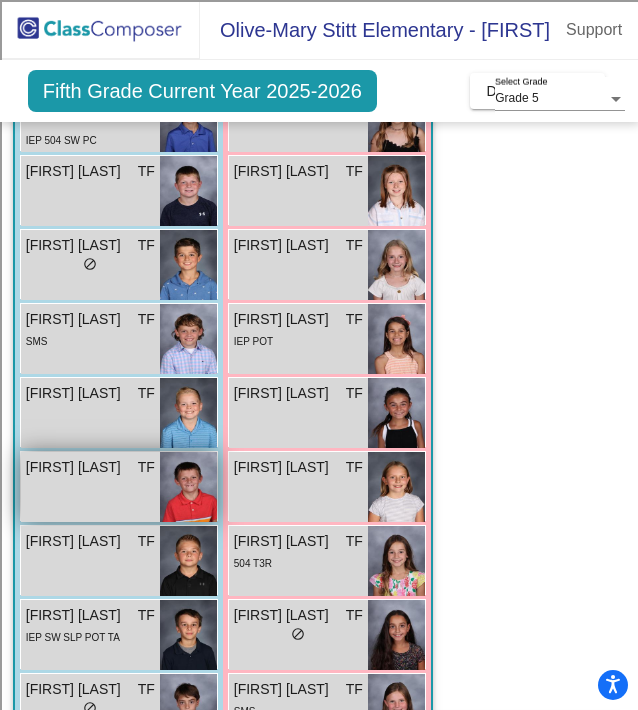 click on "Emmett Scaletta" at bounding box center [76, 467] 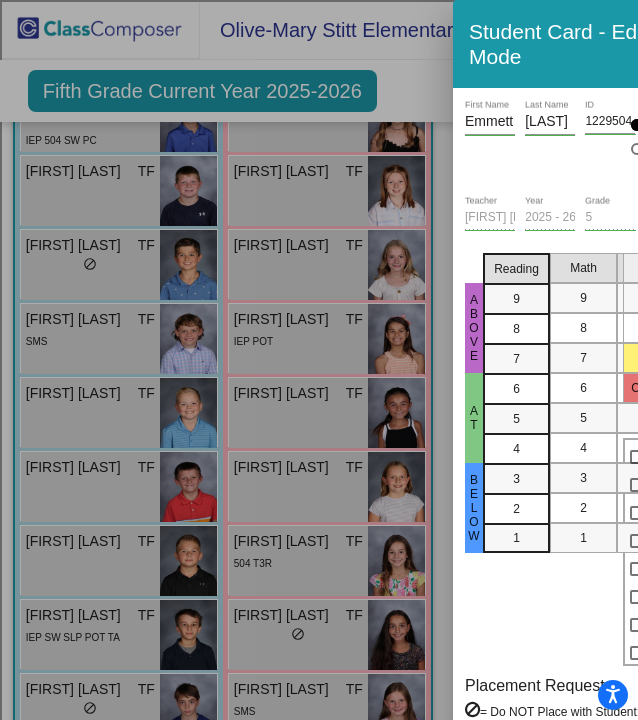 click at bounding box center (319, 360) 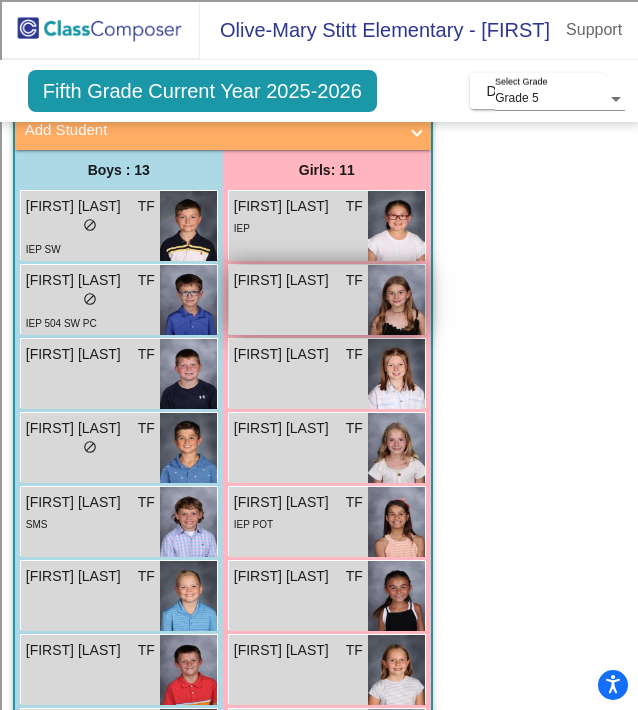 scroll, scrollTop: 170, scrollLeft: 0, axis: vertical 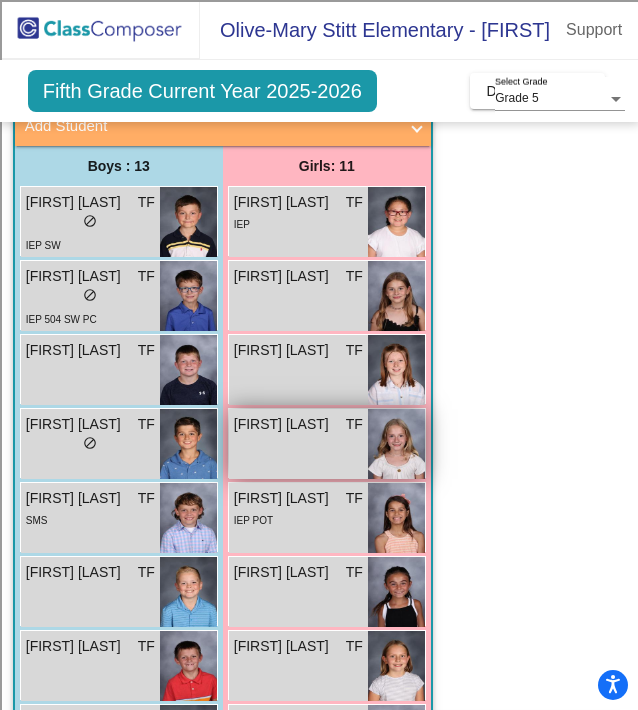 click on "Erin Branick TF lock do_not_disturb_alt" at bounding box center [298, 444] 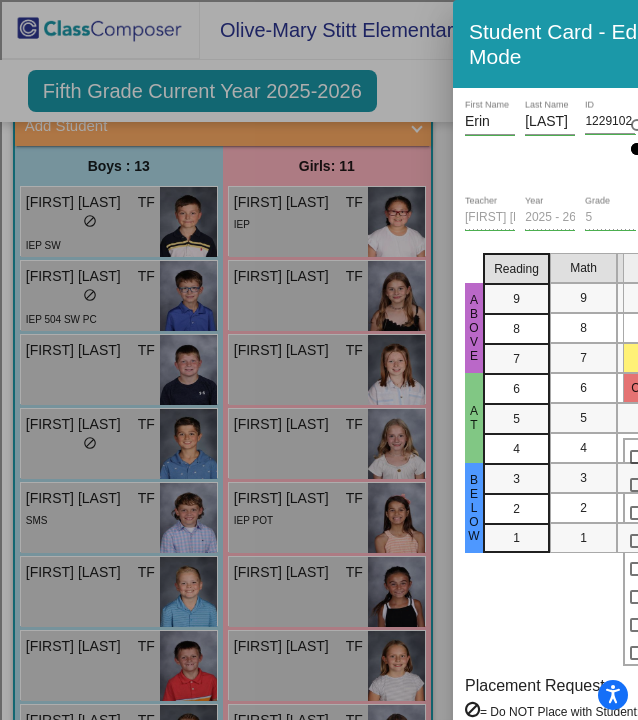 click at bounding box center [319, 360] 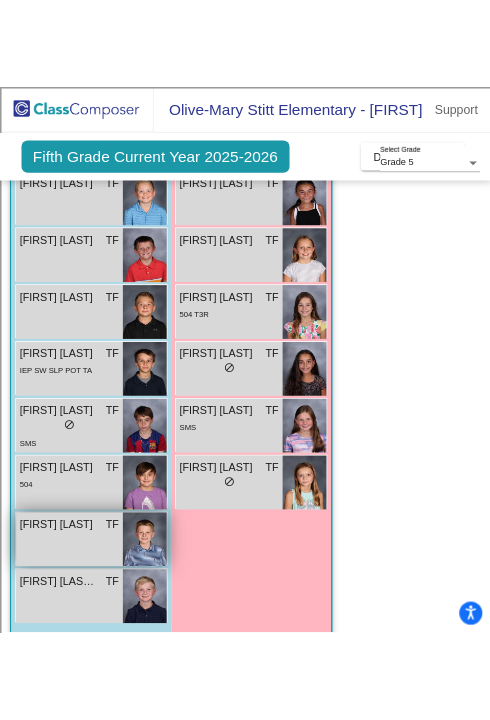 scroll, scrollTop: 640, scrollLeft: 0, axis: vertical 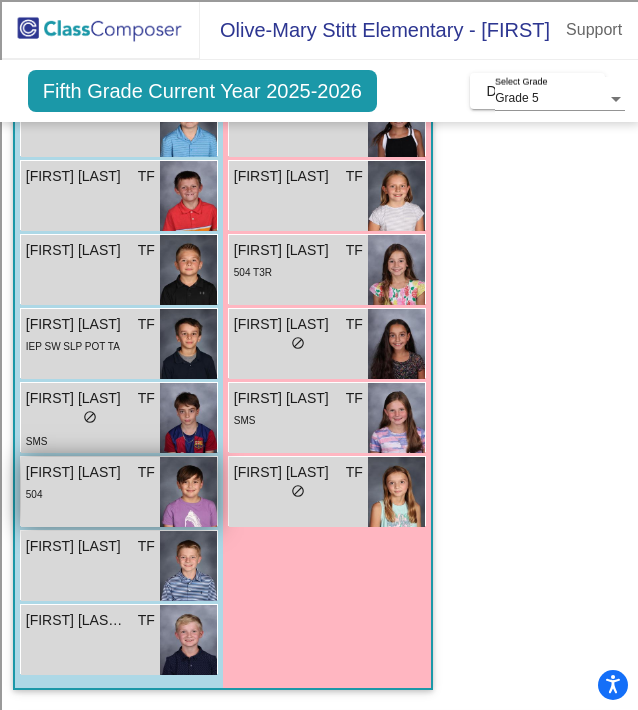 click on "504" at bounding box center [90, 493] 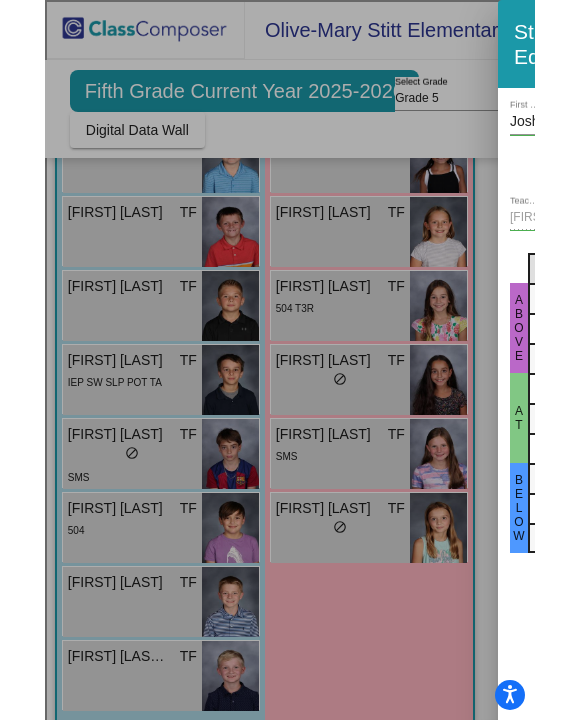 scroll, scrollTop: 676, scrollLeft: 0, axis: vertical 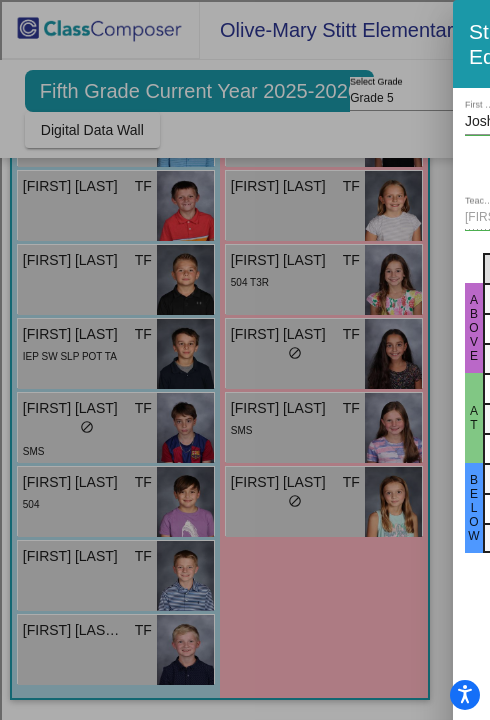 click at bounding box center [245, 360] 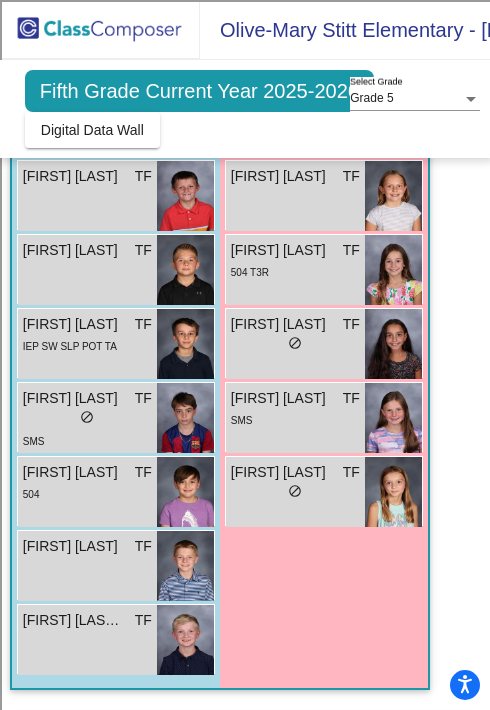 click on "504" at bounding box center (87, 493) 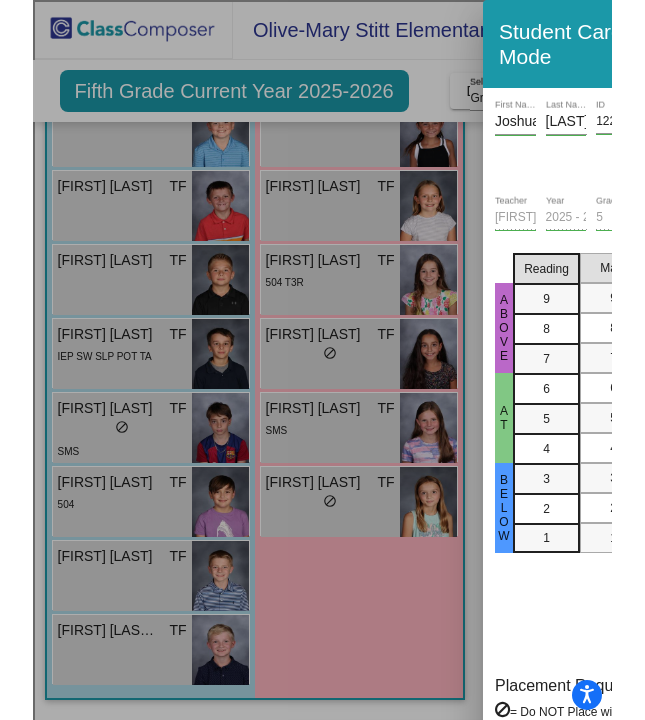 scroll, scrollTop: 640, scrollLeft: 0, axis: vertical 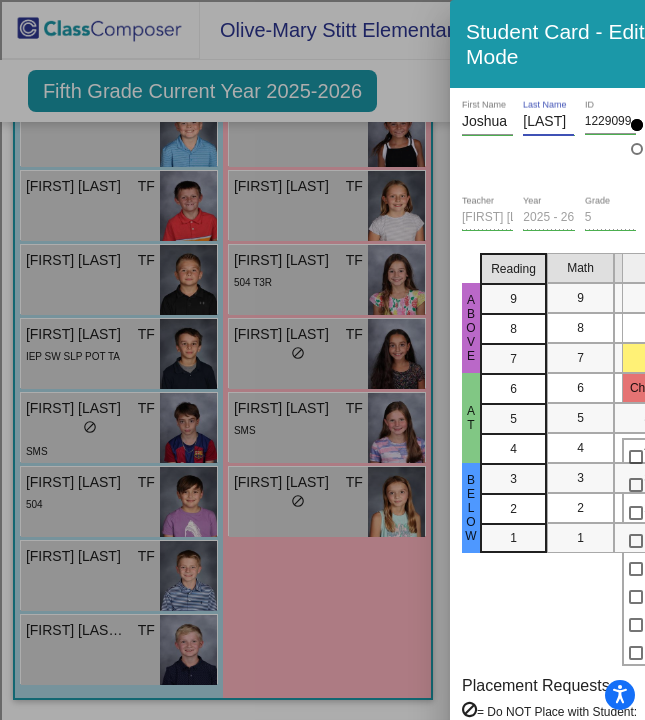 click on "Brasovan" at bounding box center [548, 122] 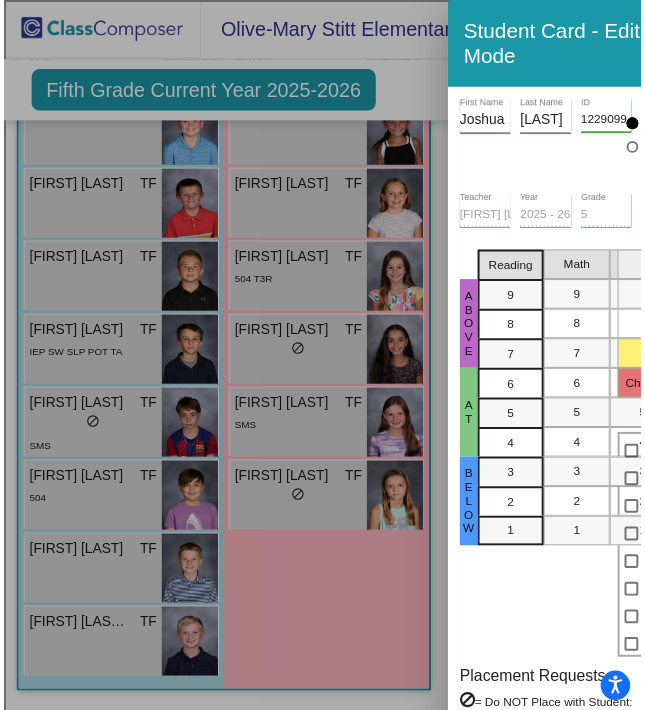 scroll, scrollTop: 0, scrollLeft: 0, axis: both 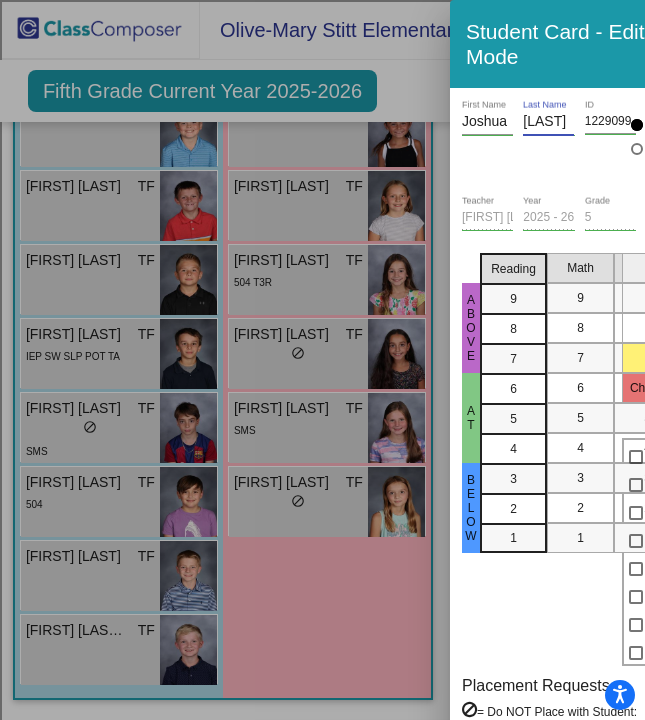 click at bounding box center [322, 360] 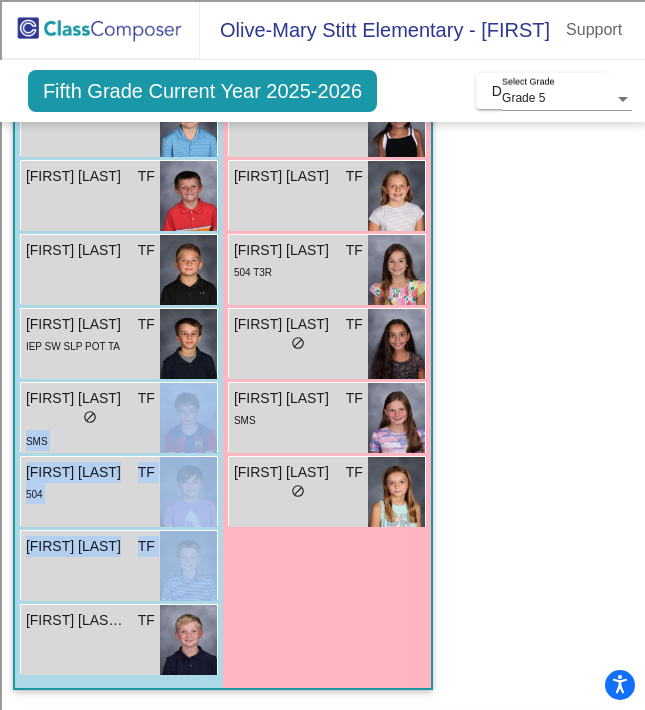 drag, startPoint x: 112, startPoint y: 606, endPoint x: -165, endPoint y: 382, distance: 356.23727 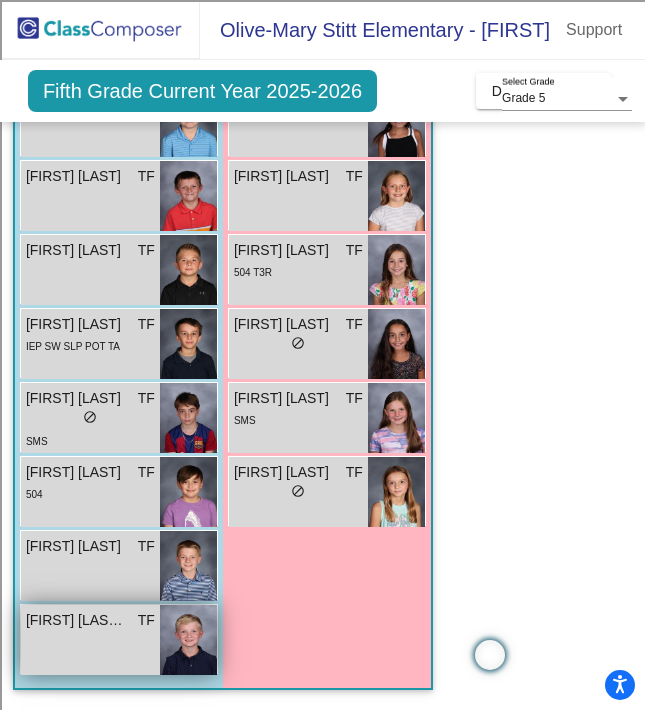 click on "Michael Regilio IV" at bounding box center [76, 620] 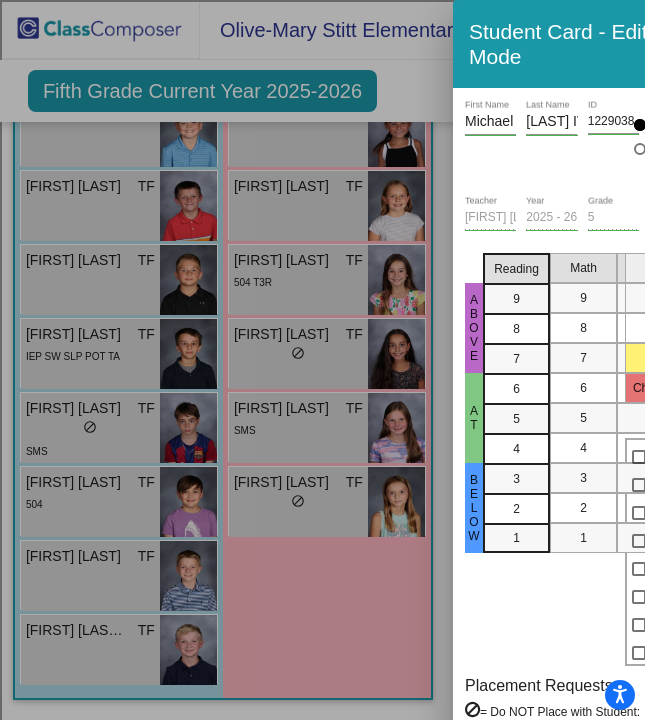 click at bounding box center [322, 360] 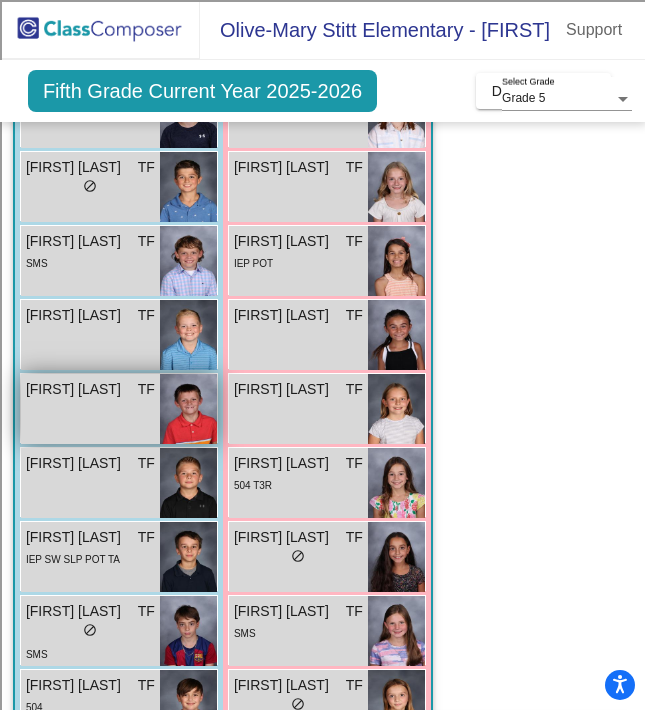 scroll, scrollTop: 640, scrollLeft: 0, axis: vertical 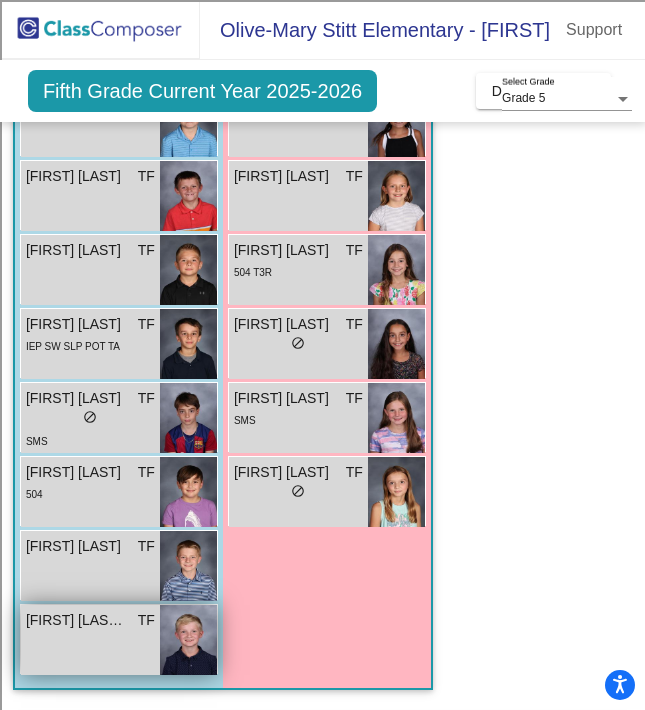 click on "Michael Regilio IV TF lock do_not_disturb_alt" at bounding box center (90, 640) 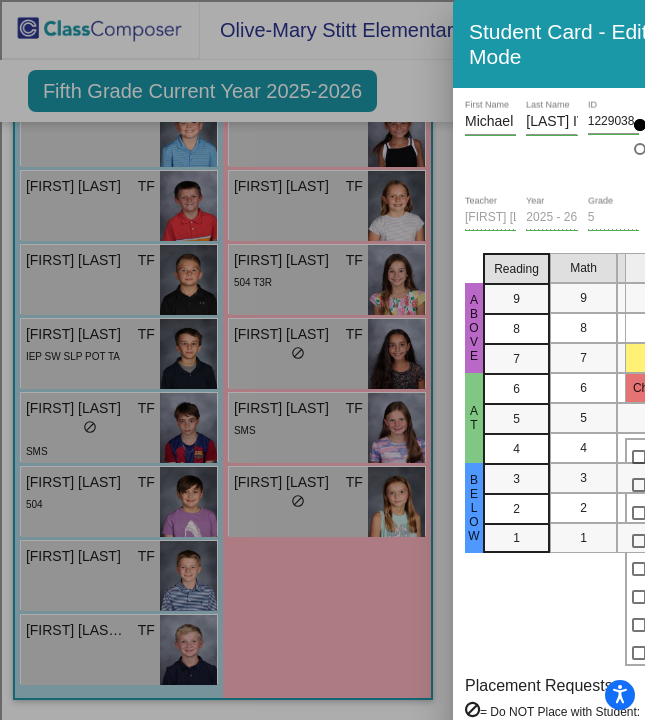 click at bounding box center (322, 360) 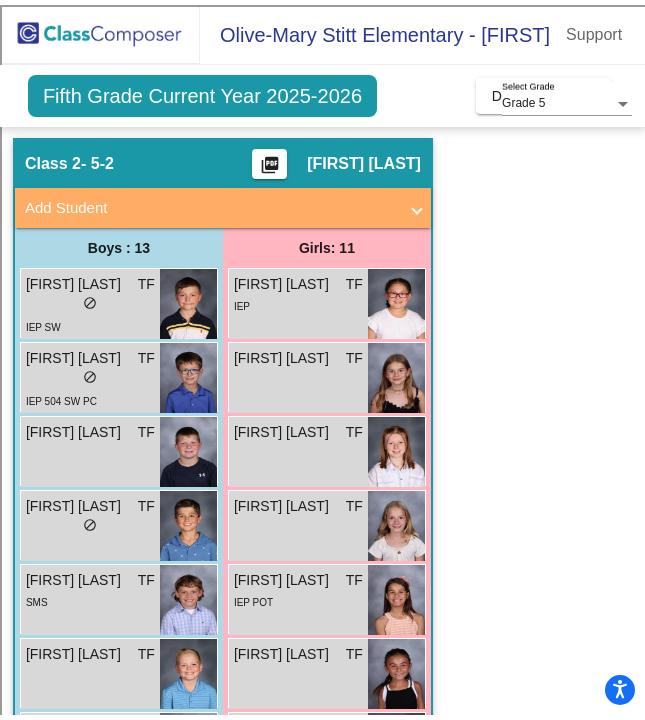 scroll, scrollTop: 94, scrollLeft: 0, axis: vertical 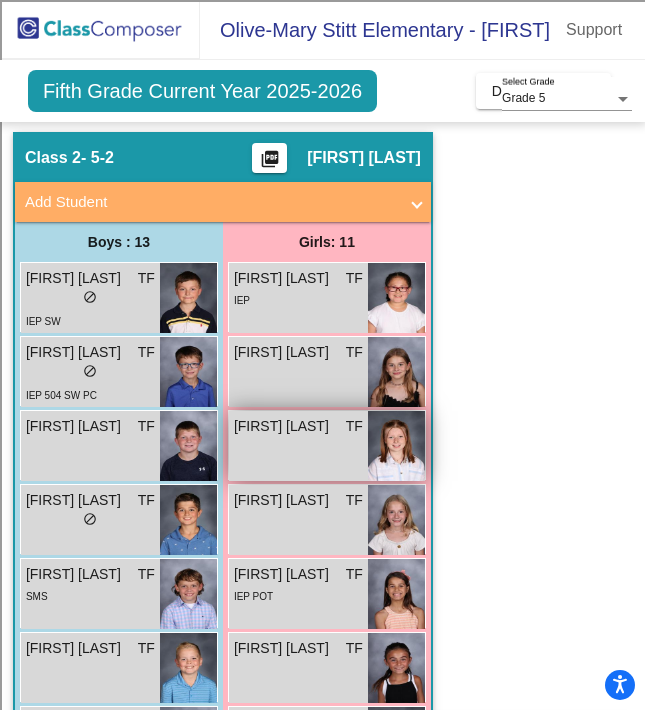 click on "Elizabeth Glasstetter TF lock do_not_disturb_alt" at bounding box center [298, 446] 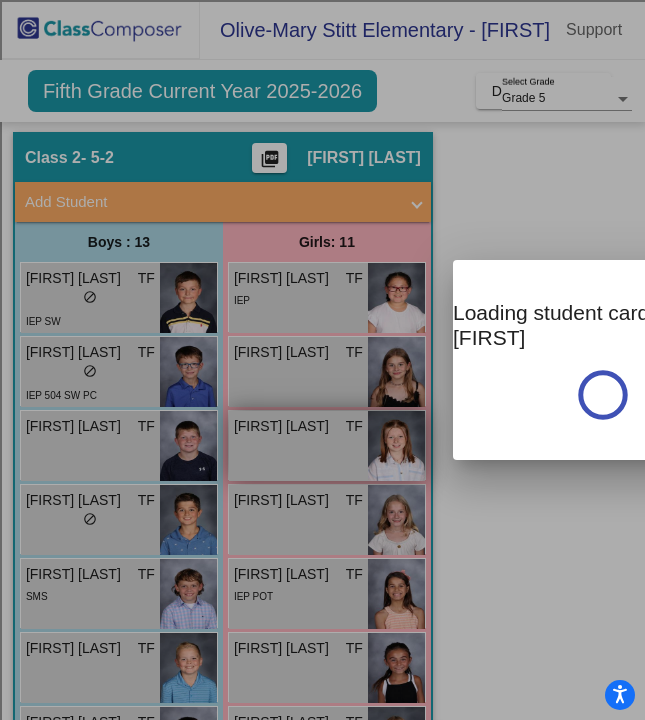 click at bounding box center [322, 360] 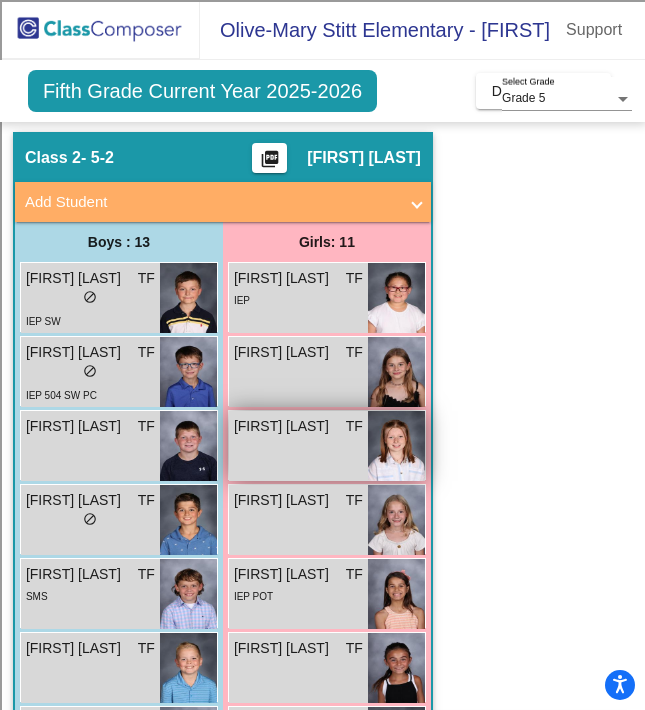 click on "Elizabeth Glasstetter TF lock do_not_disturb_alt" at bounding box center [298, 446] 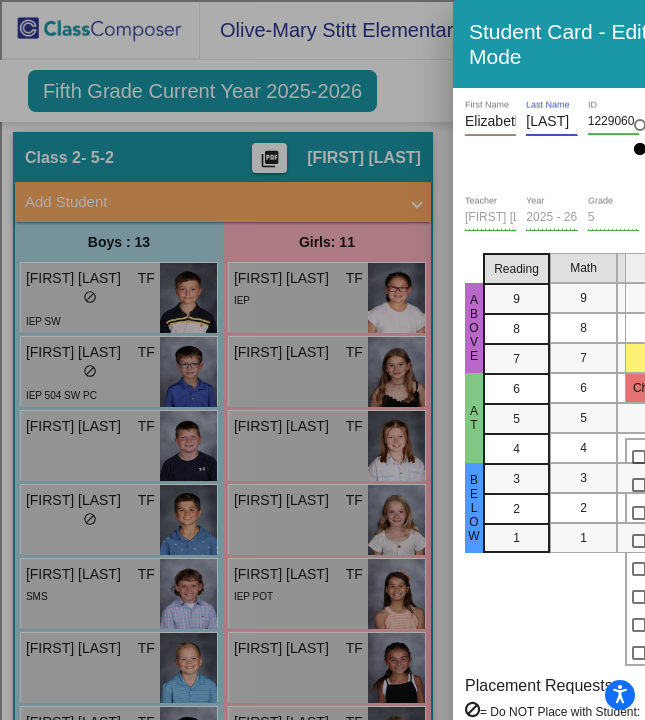 click on "Glasstetter" at bounding box center [551, 122] 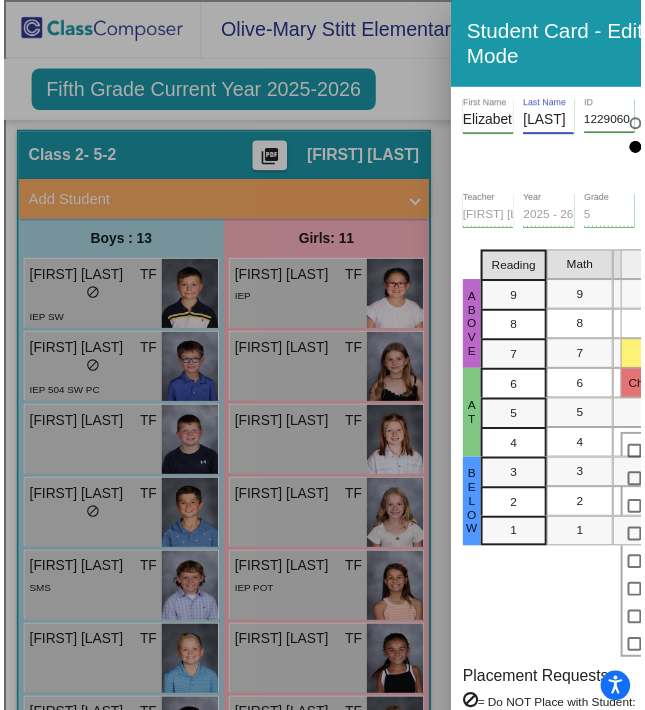 scroll, scrollTop: 0, scrollLeft: 0, axis: both 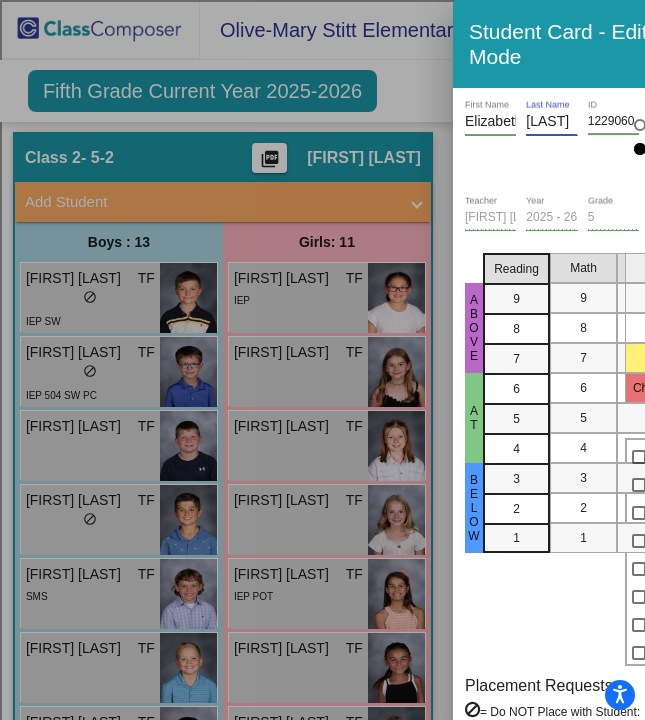 click at bounding box center (322, 360) 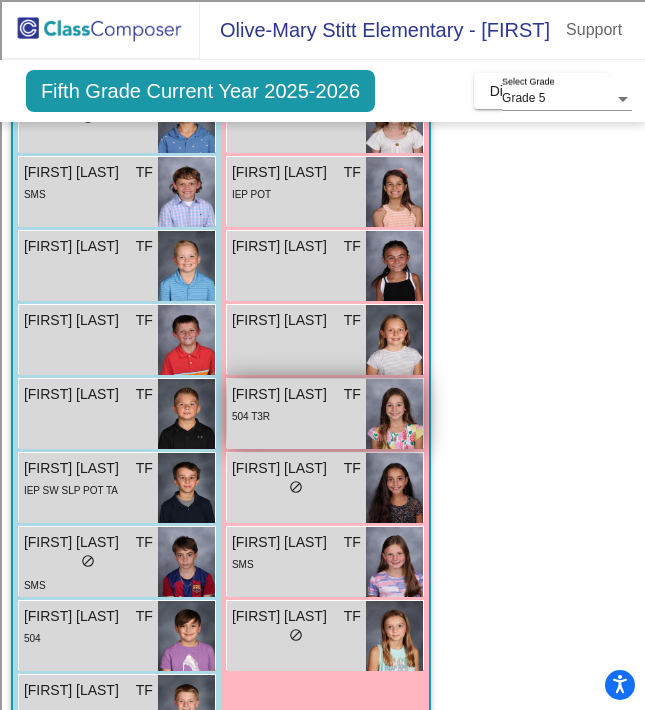 scroll, scrollTop: 499, scrollLeft: 2, axis: both 